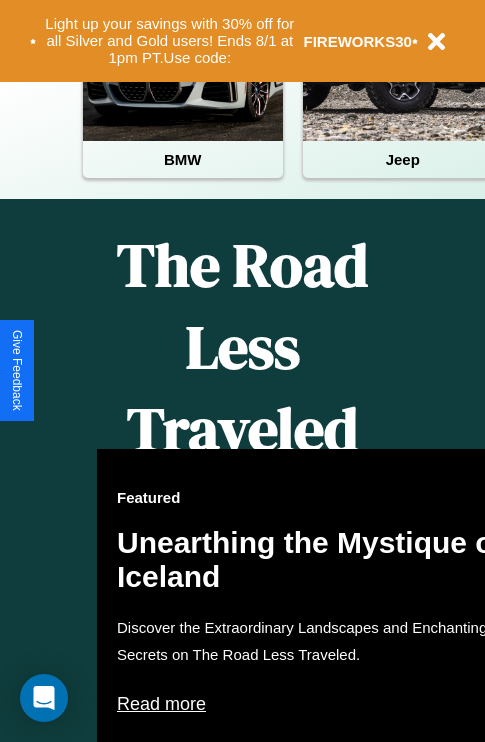 scroll, scrollTop: 817, scrollLeft: 0, axis: vertical 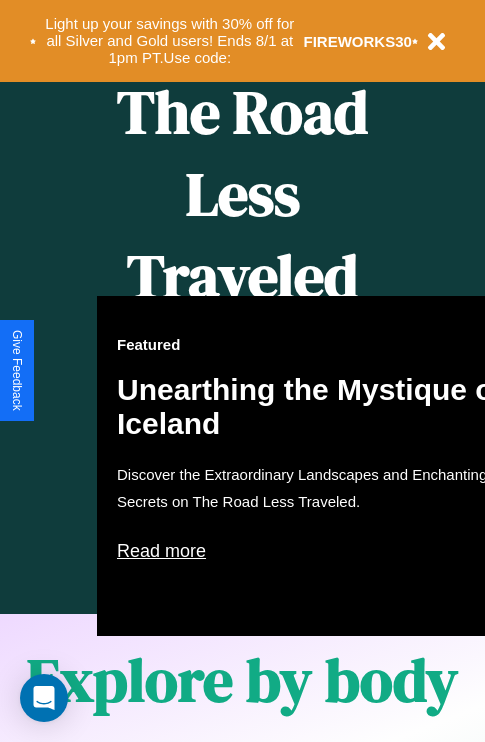 click on "Featured Unearthing the Mystique of Iceland Discover the Extraordinary Landscapes and Enchanting Secrets on The Road Less Traveled. Read more" at bounding box center (317, 466) 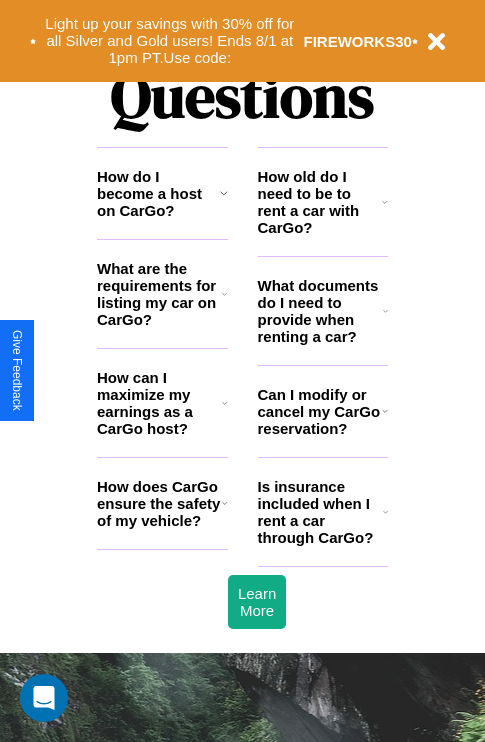scroll, scrollTop: 2423, scrollLeft: 0, axis: vertical 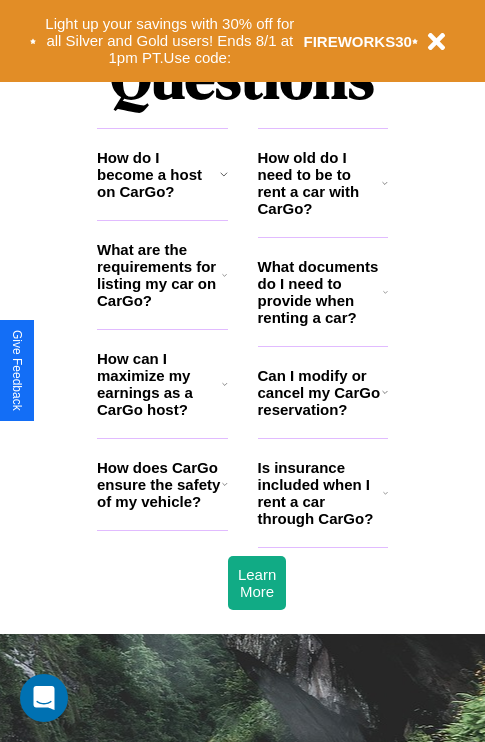 click 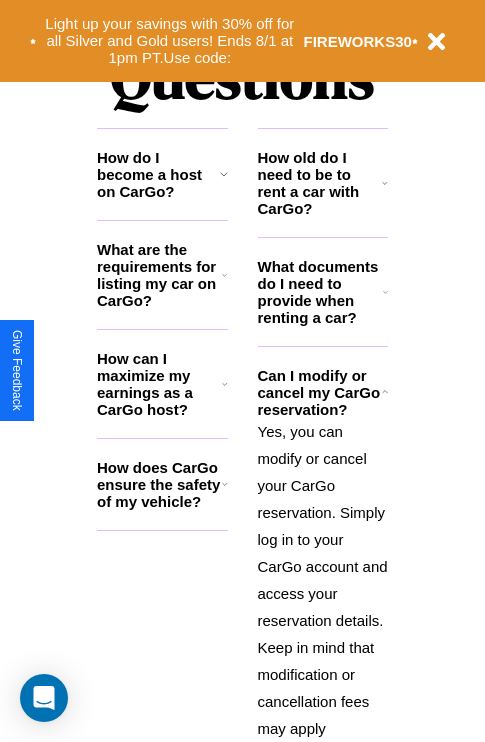 click 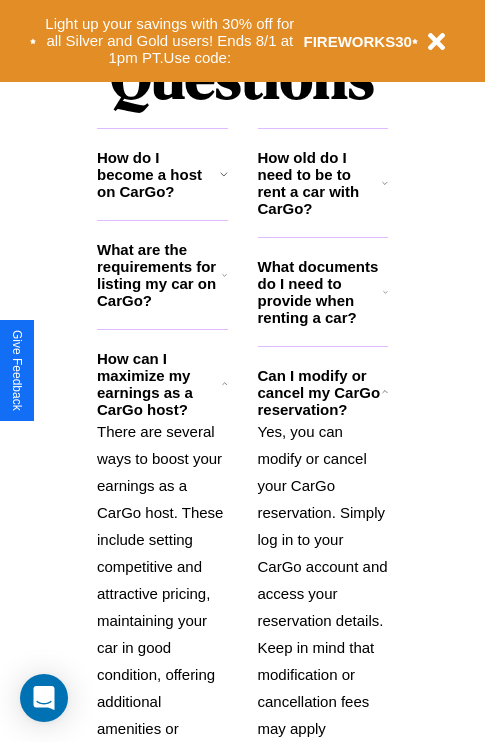 click 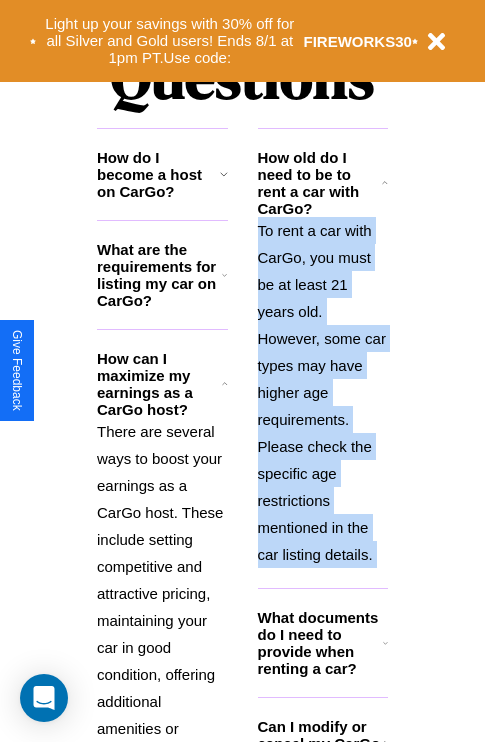scroll, scrollTop: 2465, scrollLeft: 0, axis: vertical 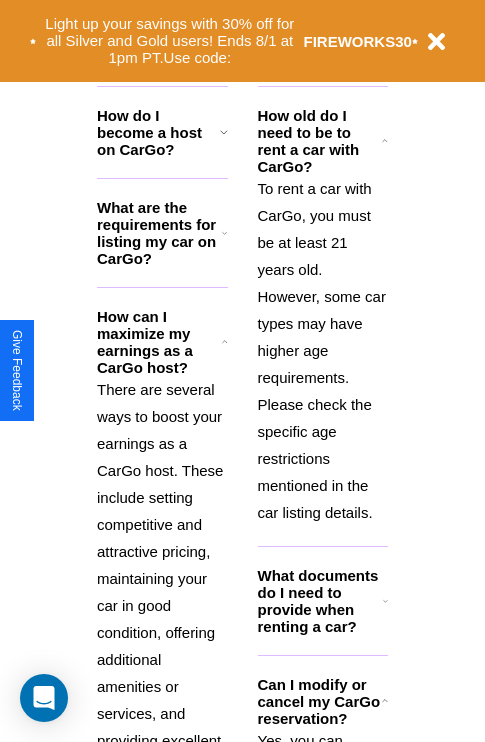 click 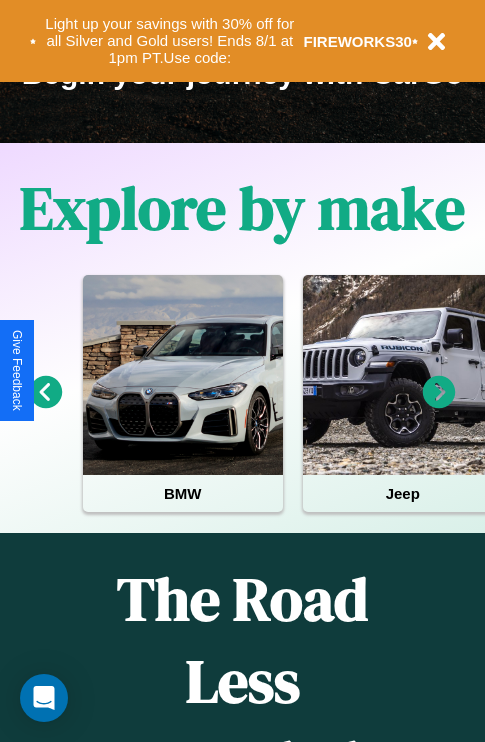 scroll, scrollTop: 308, scrollLeft: 0, axis: vertical 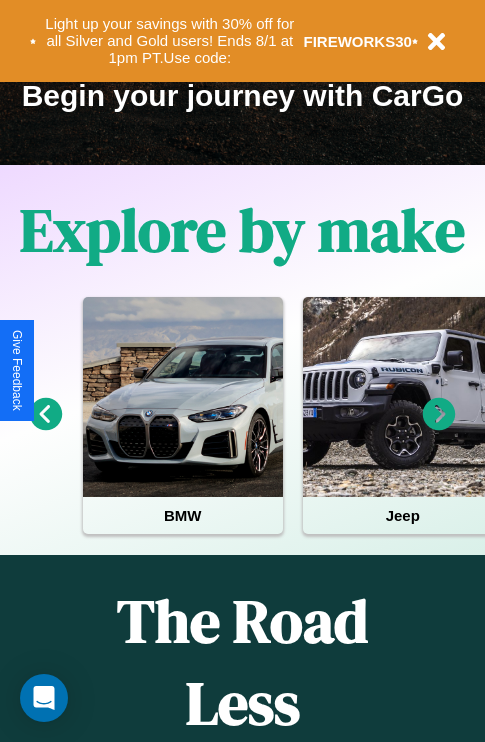 click 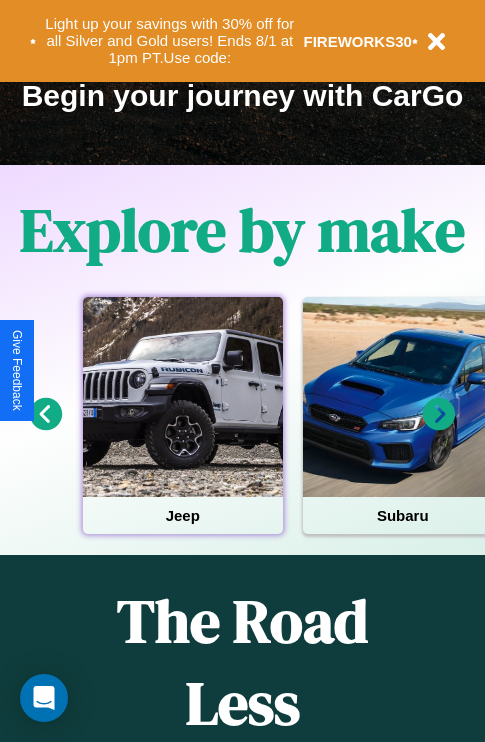 click at bounding box center [183, 397] 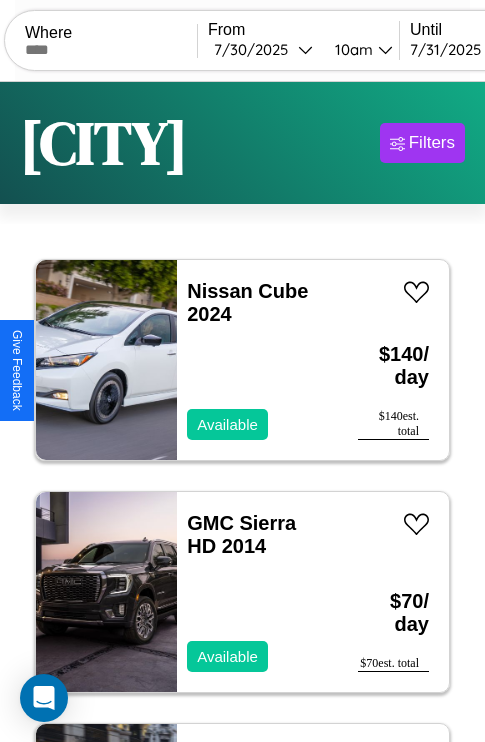 scroll, scrollTop: 95, scrollLeft: 0, axis: vertical 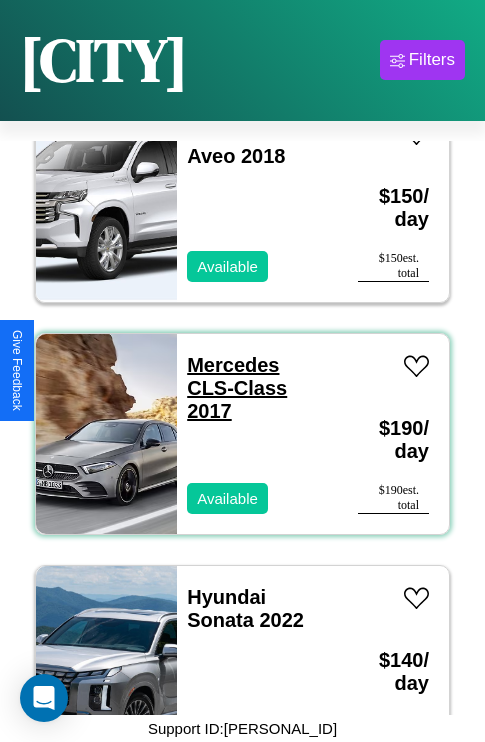 click on "Mercedes   CLS-Class   2017" at bounding box center [237, 388] 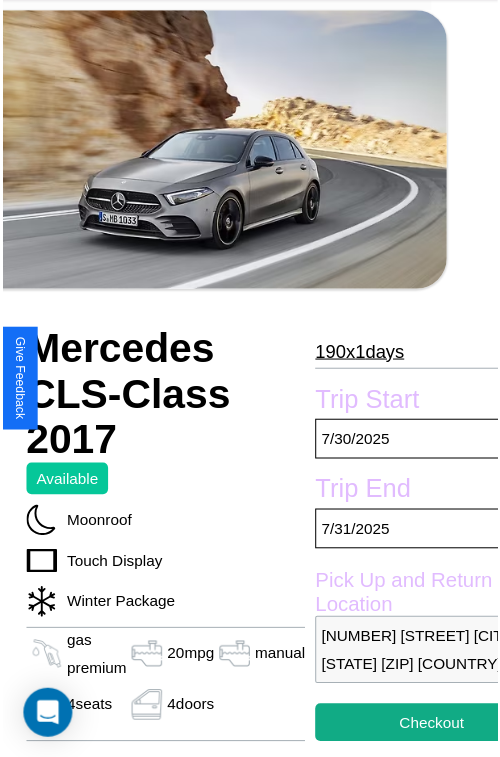 scroll, scrollTop: 129, scrollLeft: 91, axis: both 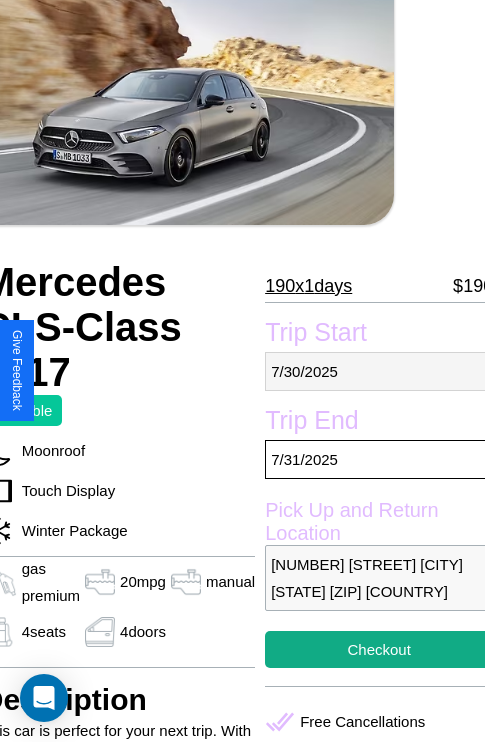 click on "7 / 30 / 2025" at bounding box center (379, 371) 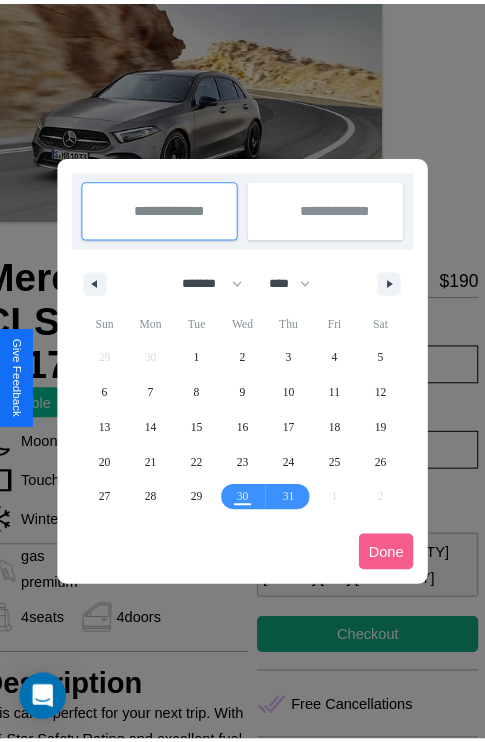 scroll, scrollTop: 0, scrollLeft: 91, axis: horizontal 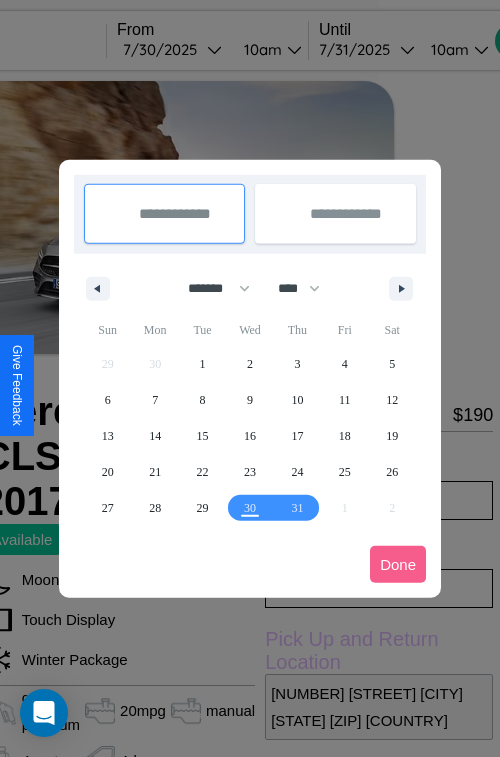 click at bounding box center (250, 378) 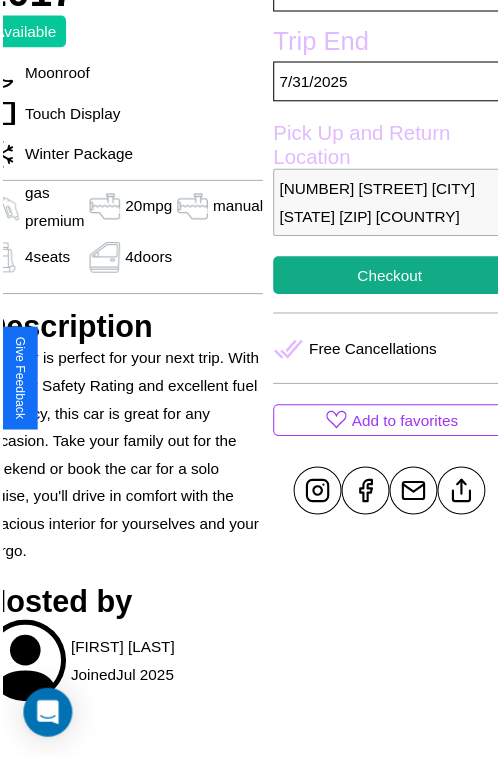 scroll, scrollTop: 549, scrollLeft: 91, axis: both 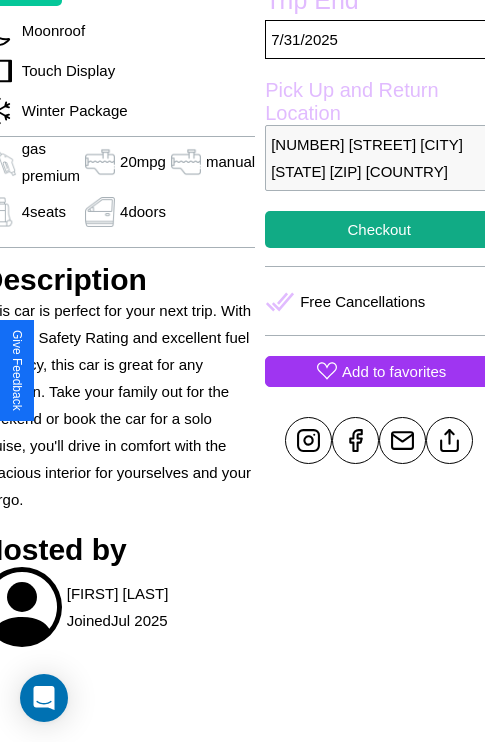 click on "Add to favorites" at bounding box center [394, 371] 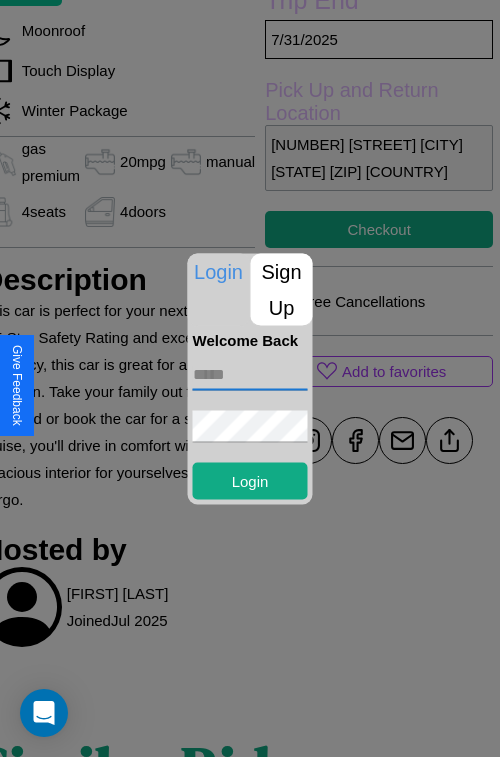 click at bounding box center (250, 374) 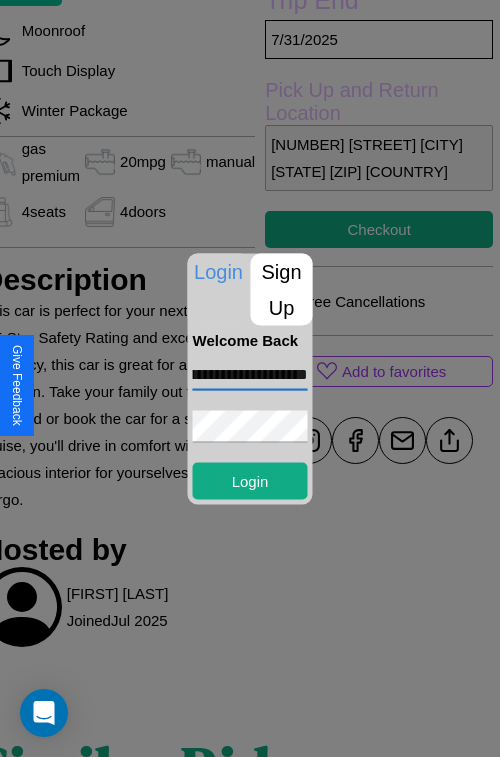 scroll, scrollTop: 0, scrollLeft: 65, axis: horizontal 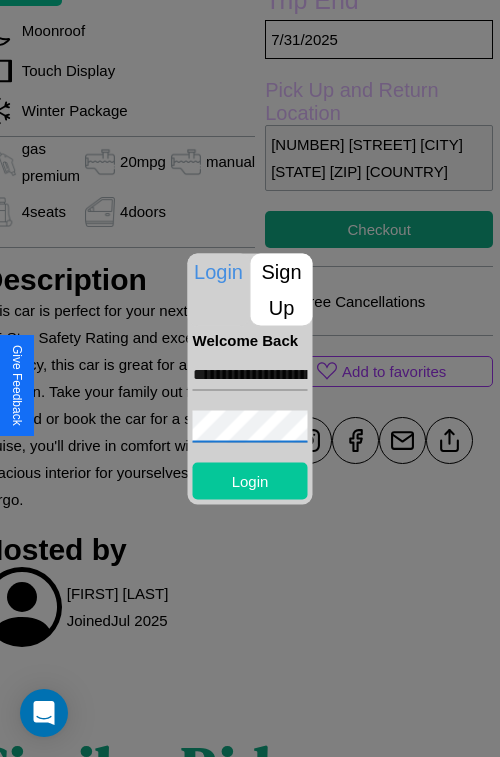 click on "Login" at bounding box center [250, 480] 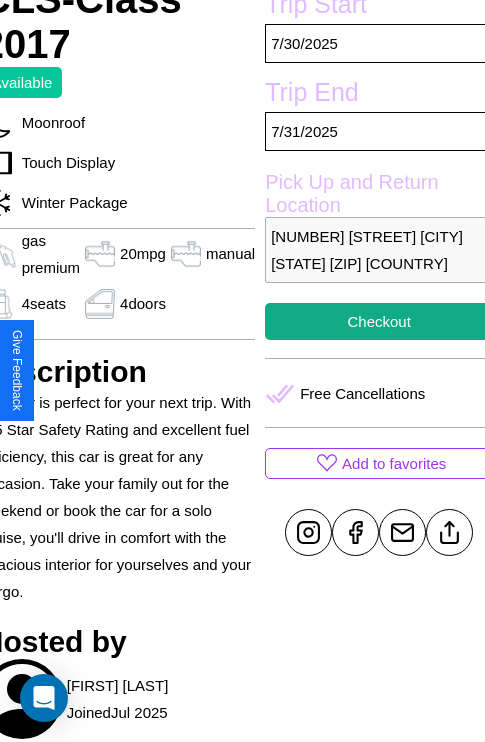 scroll, scrollTop: 407, scrollLeft: 91, axis: both 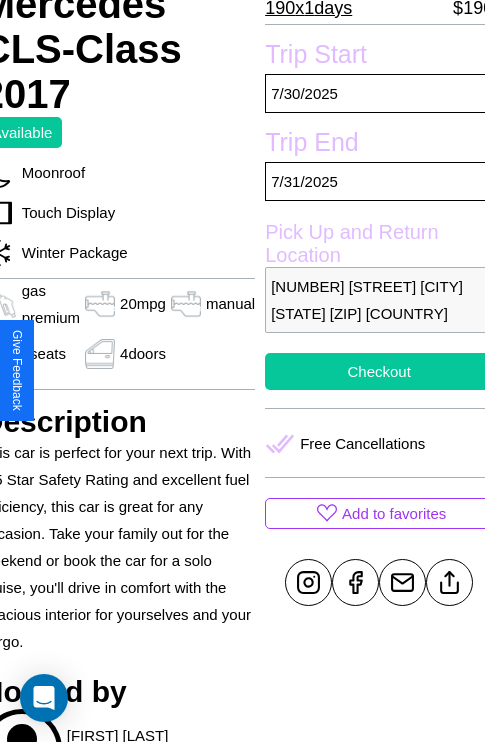 click on "Checkout" at bounding box center [379, 371] 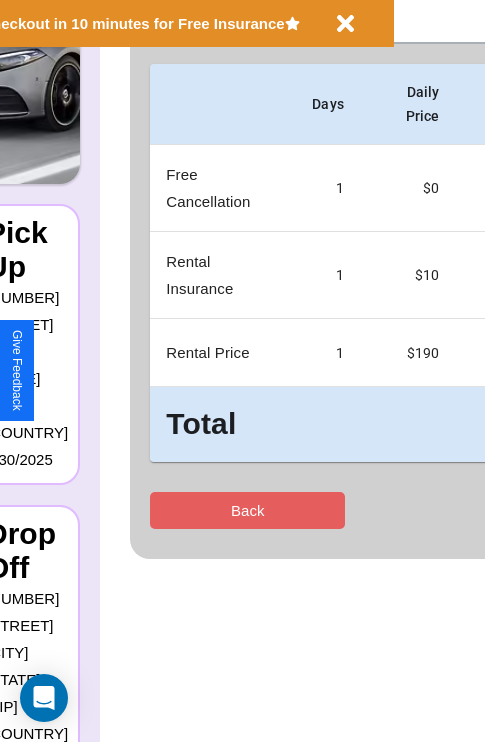 scroll, scrollTop: 0, scrollLeft: 0, axis: both 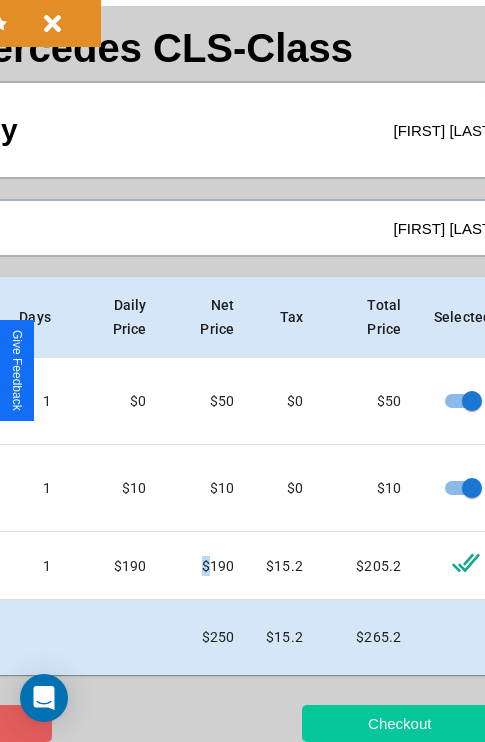 click on "Checkout" at bounding box center (399, 723) 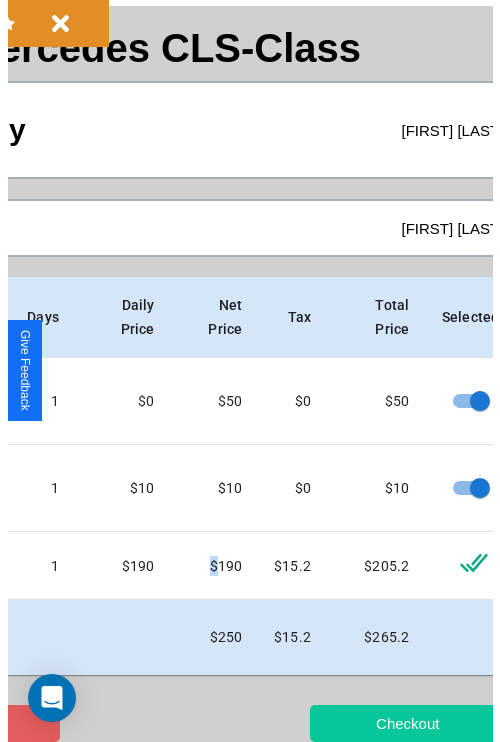 scroll, scrollTop: 0, scrollLeft: 0, axis: both 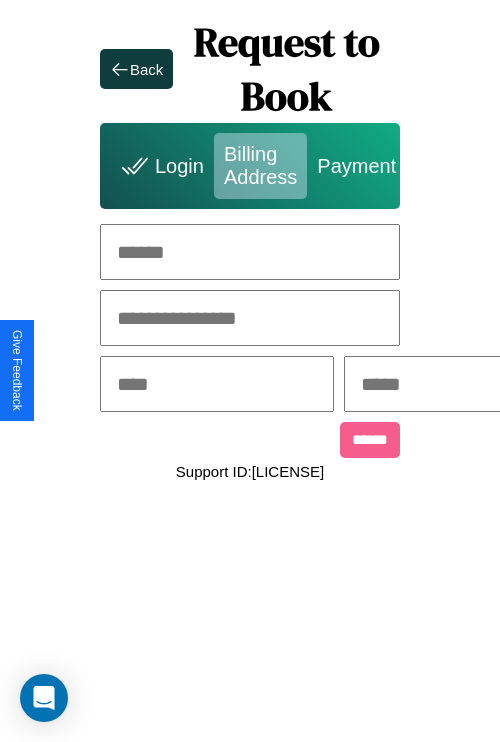 click at bounding box center [250, 252] 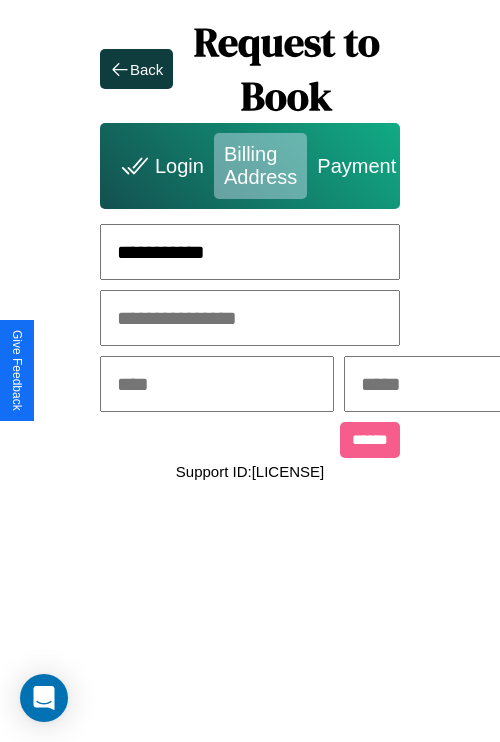type on "**********" 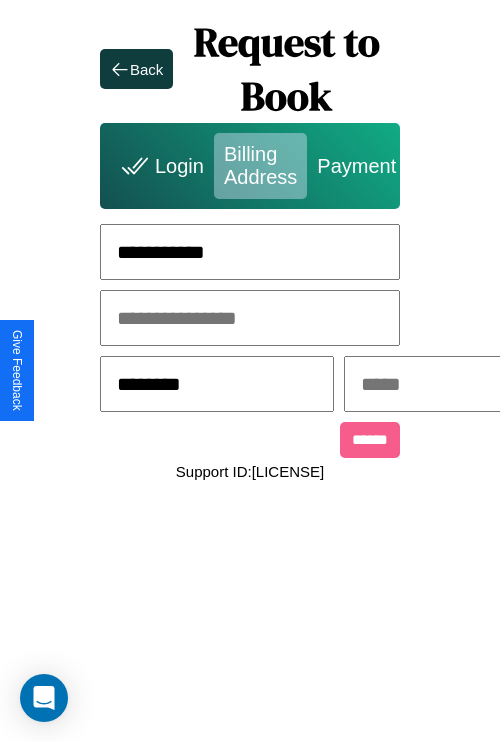 type on "********" 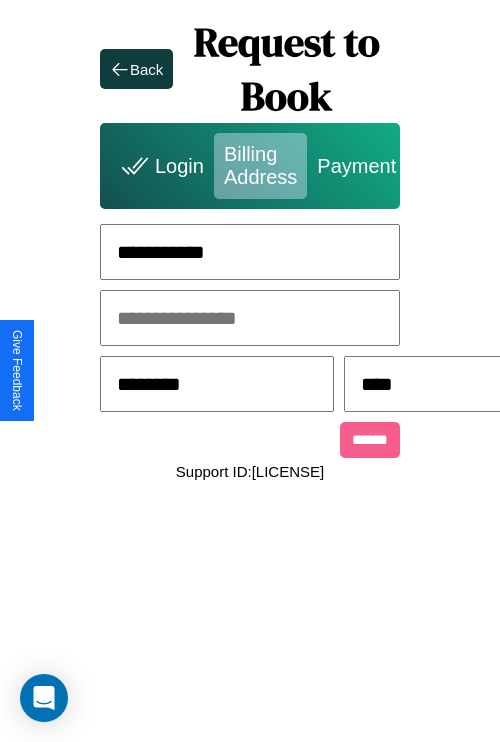 scroll, scrollTop: 0, scrollLeft: 517, axis: horizontal 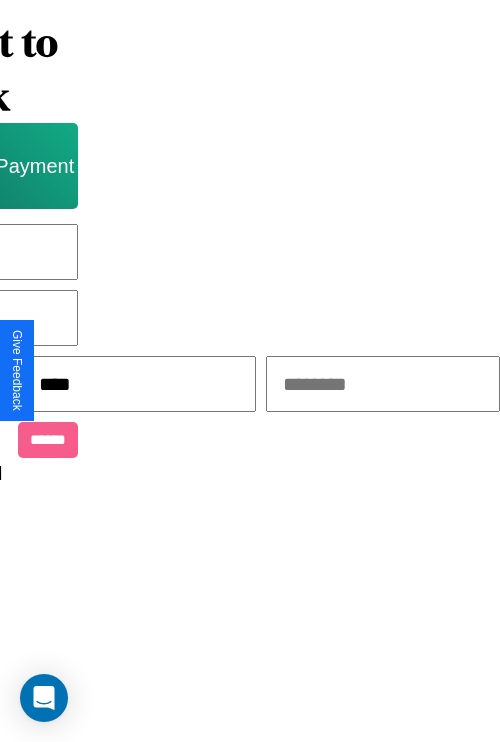 type on "****" 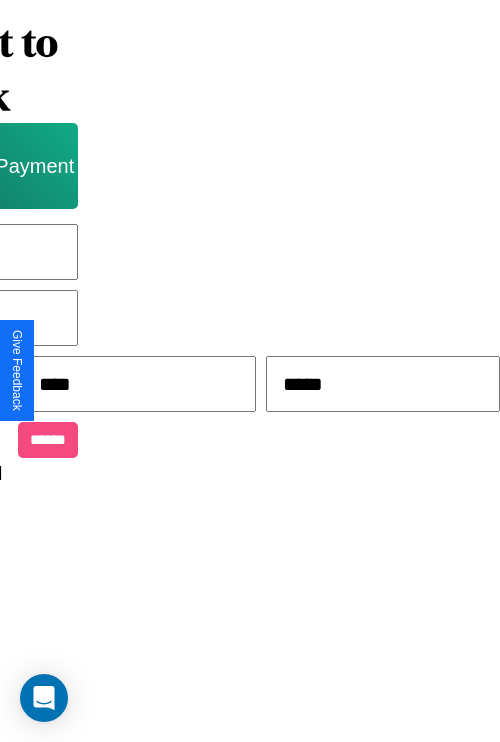 type on "*****" 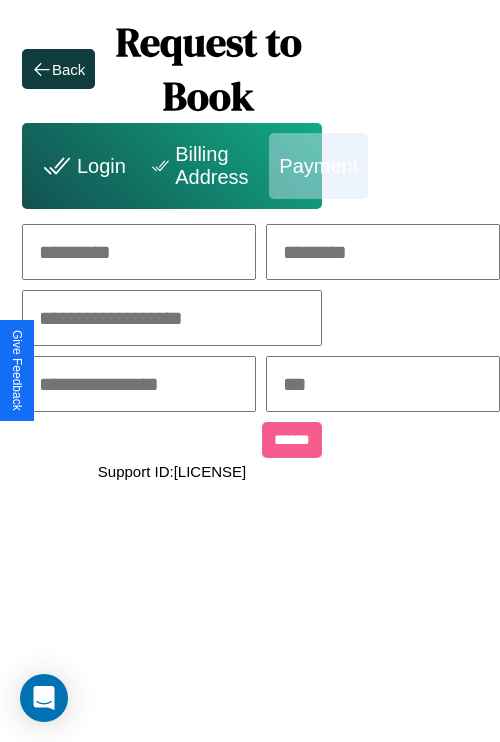 scroll, scrollTop: 0, scrollLeft: 208, axis: horizontal 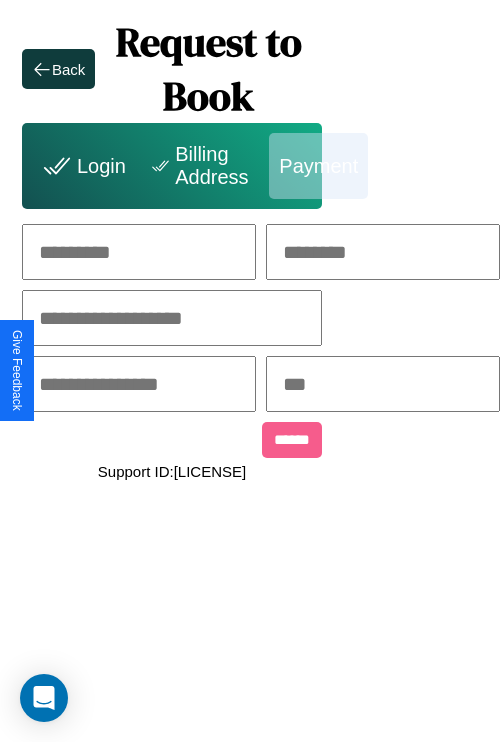 click at bounding box center [139, 252] 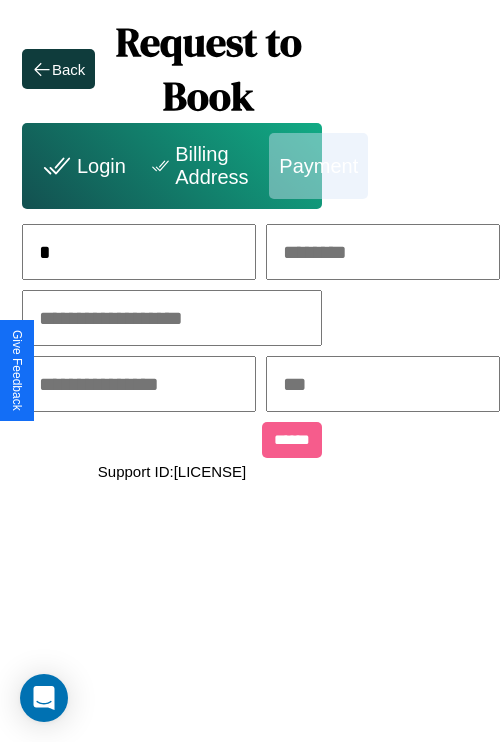 scroll, scrollTop: 0, scrollLeft: 130, axis: horizontal 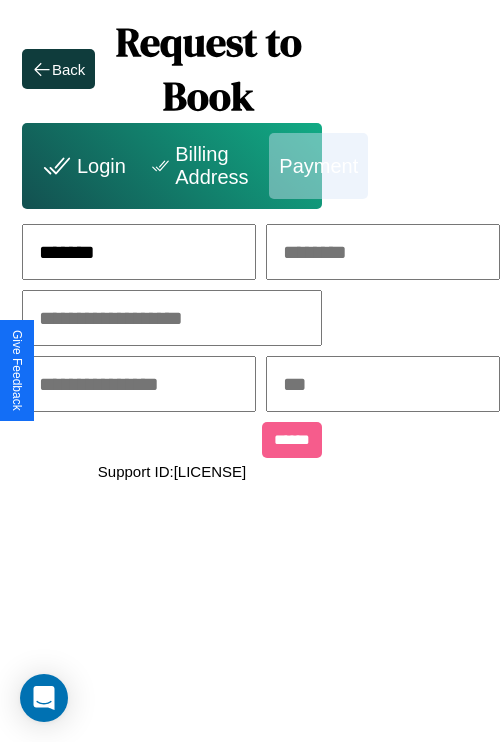 type on "*******" 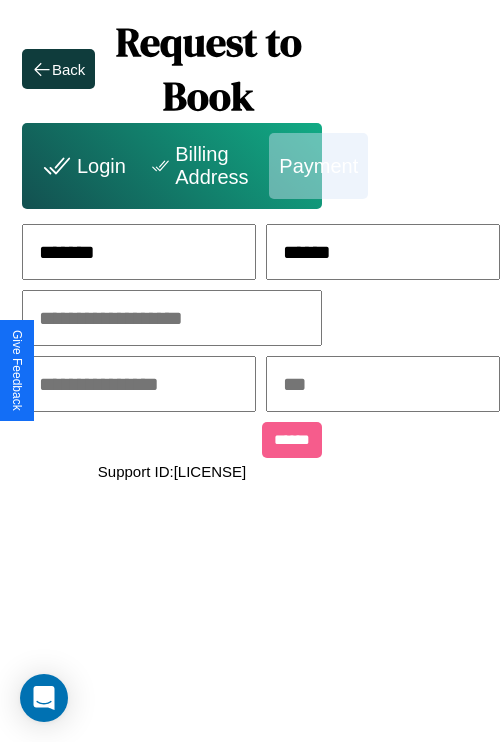 type on "******" 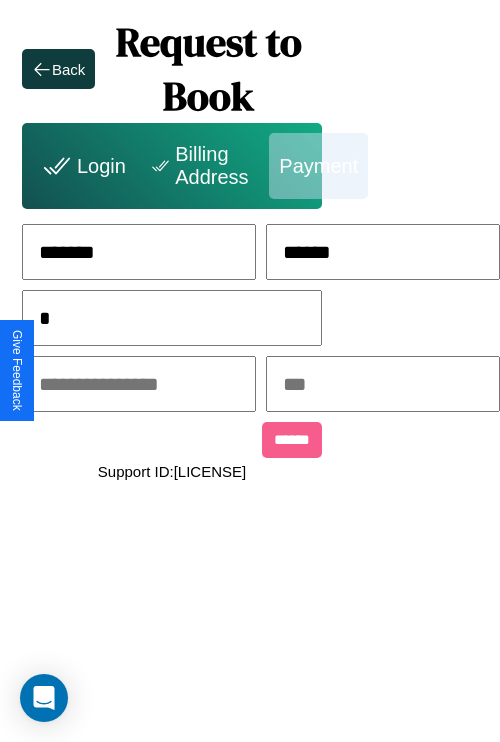 scroll, scrollTop: 0, scrollLeft: 128, axis: horizontal 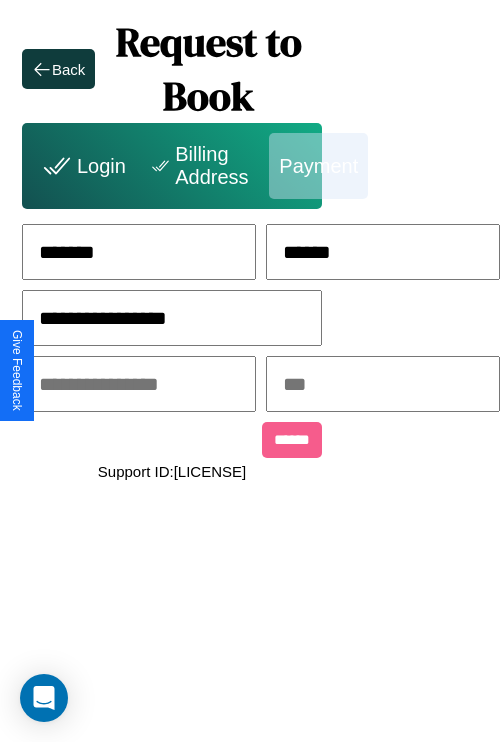 type on "**********" 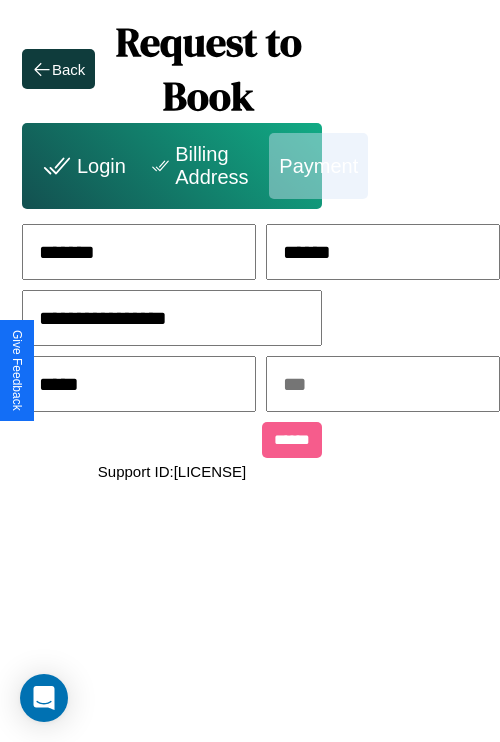 type on "*****" 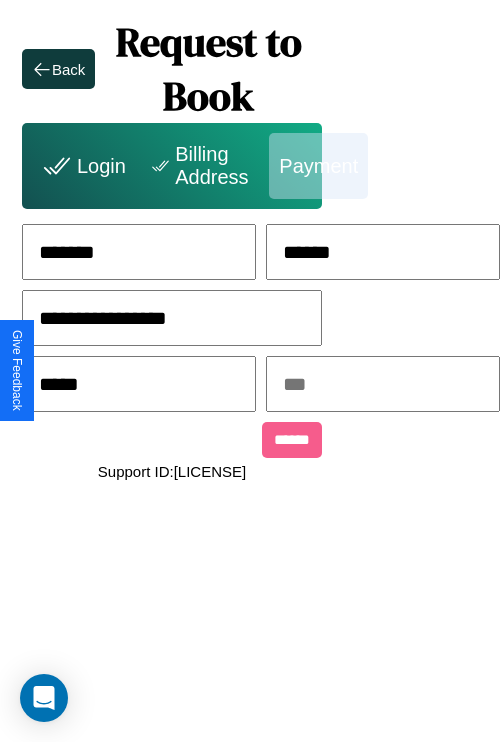 click at bounding box center (383, 384) 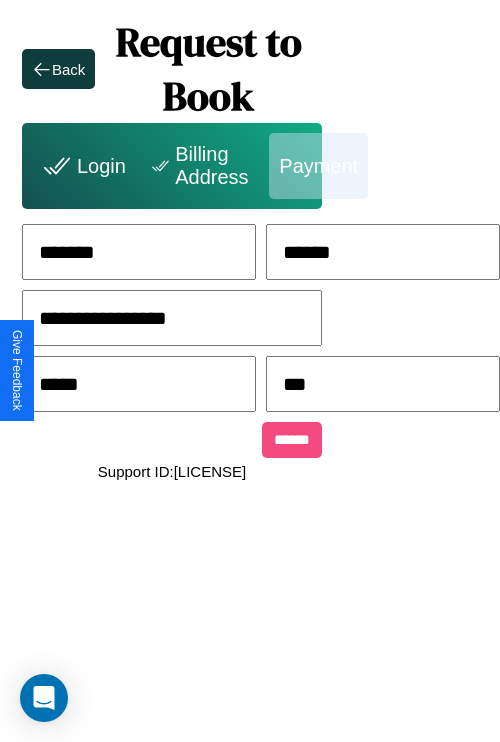 type on "***" 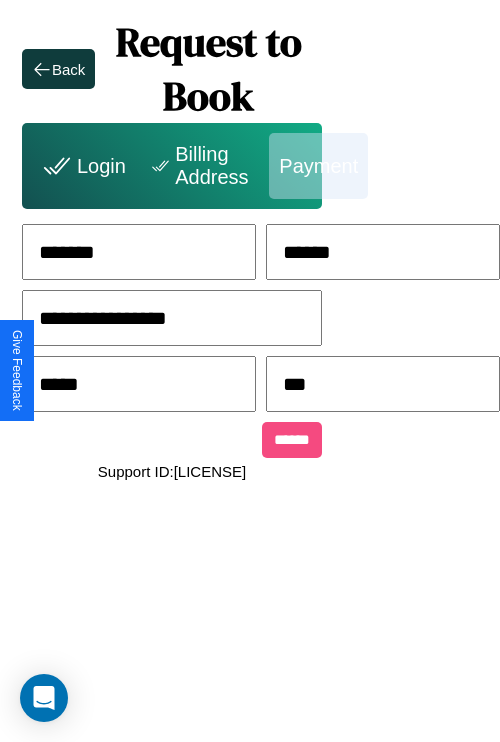 click on "******" at bounding box center [292, 440] 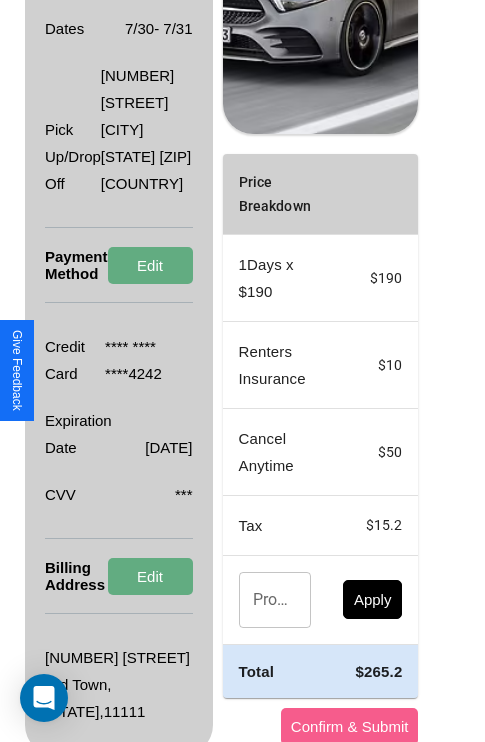 scroll, scrollTop: 509, scrollLeft: 72, axis: both 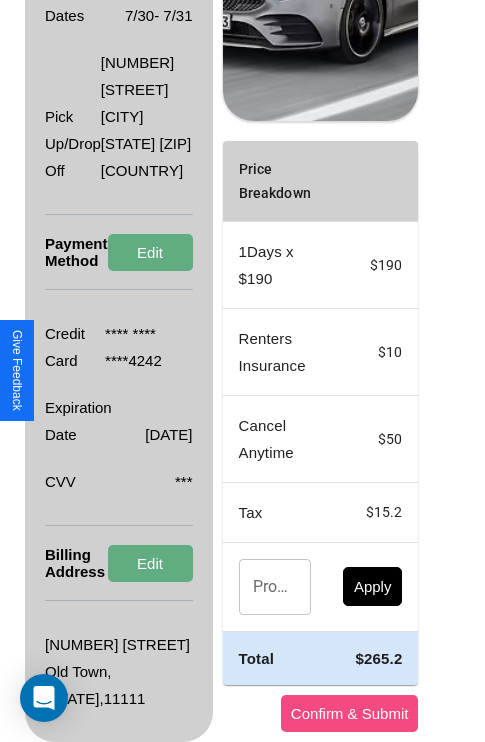 click on "Confirm & Submit" at bounding box center (350, 713) 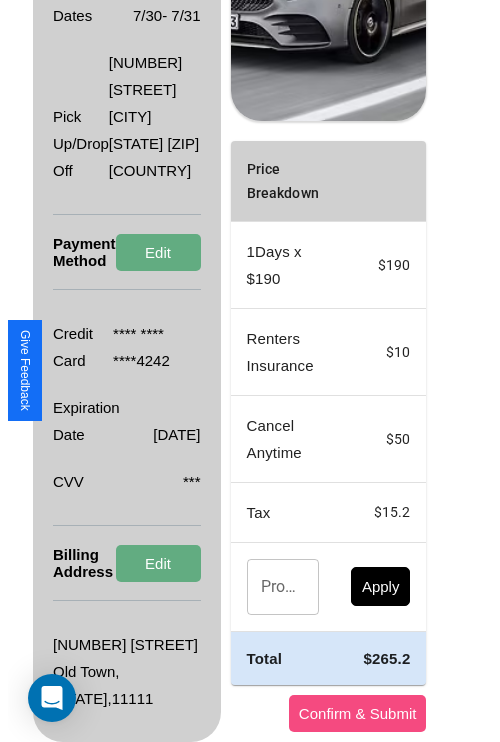 scroll, scrollTop: 0, scrollLeft: 72, axis: horizontal 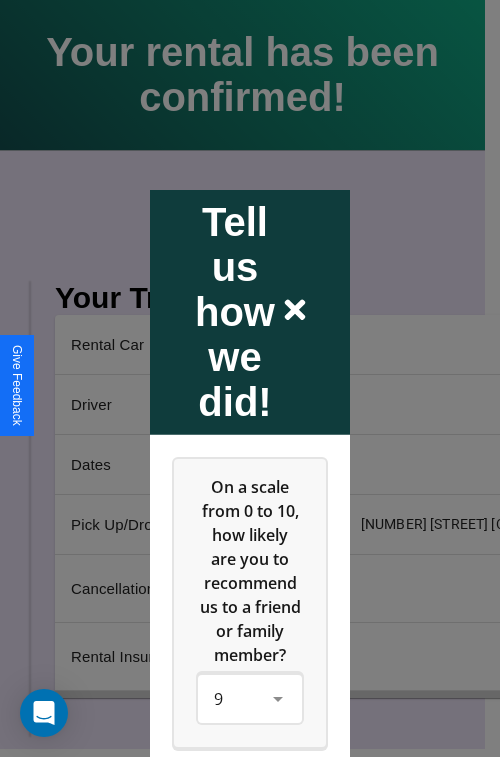 click 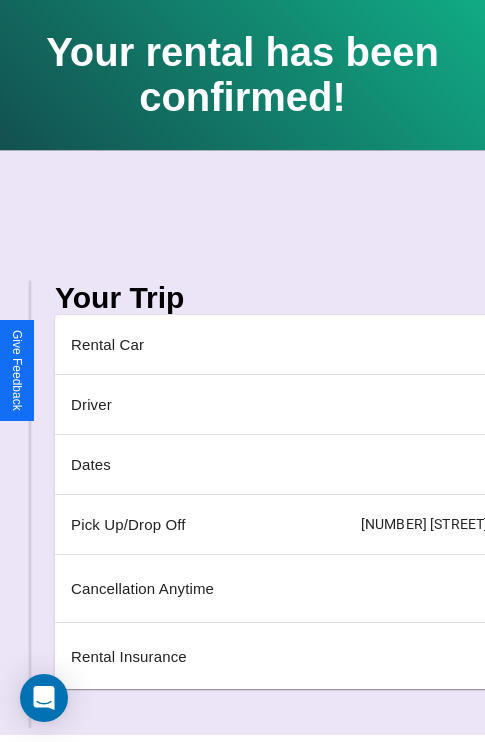 scroll, scrollTop: 0, scrollLeft: 235, axis: horizontal 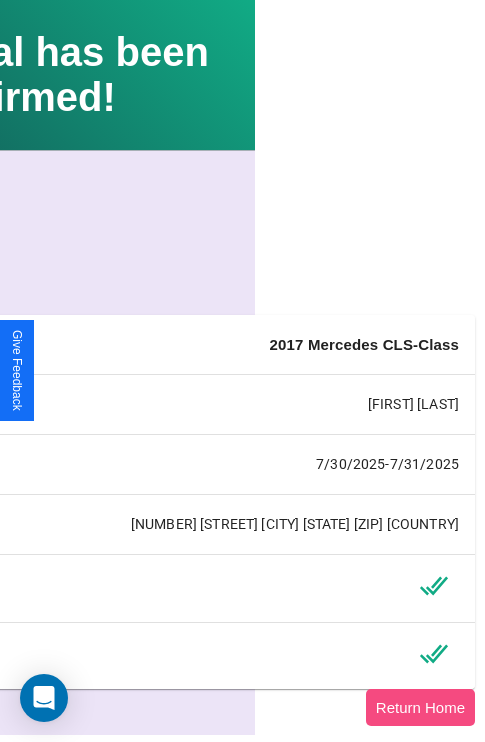 click on "Return Home" at bounding box center (420, 707) 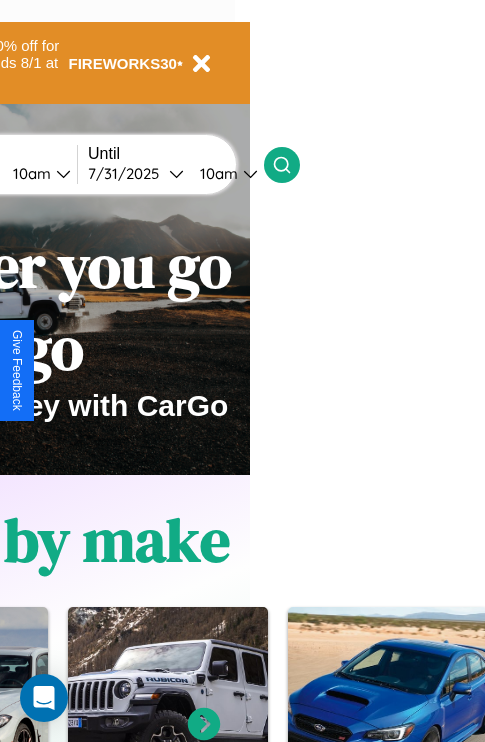 scroll, scrollTop: 0, scrollLeft: 0, axis: both 